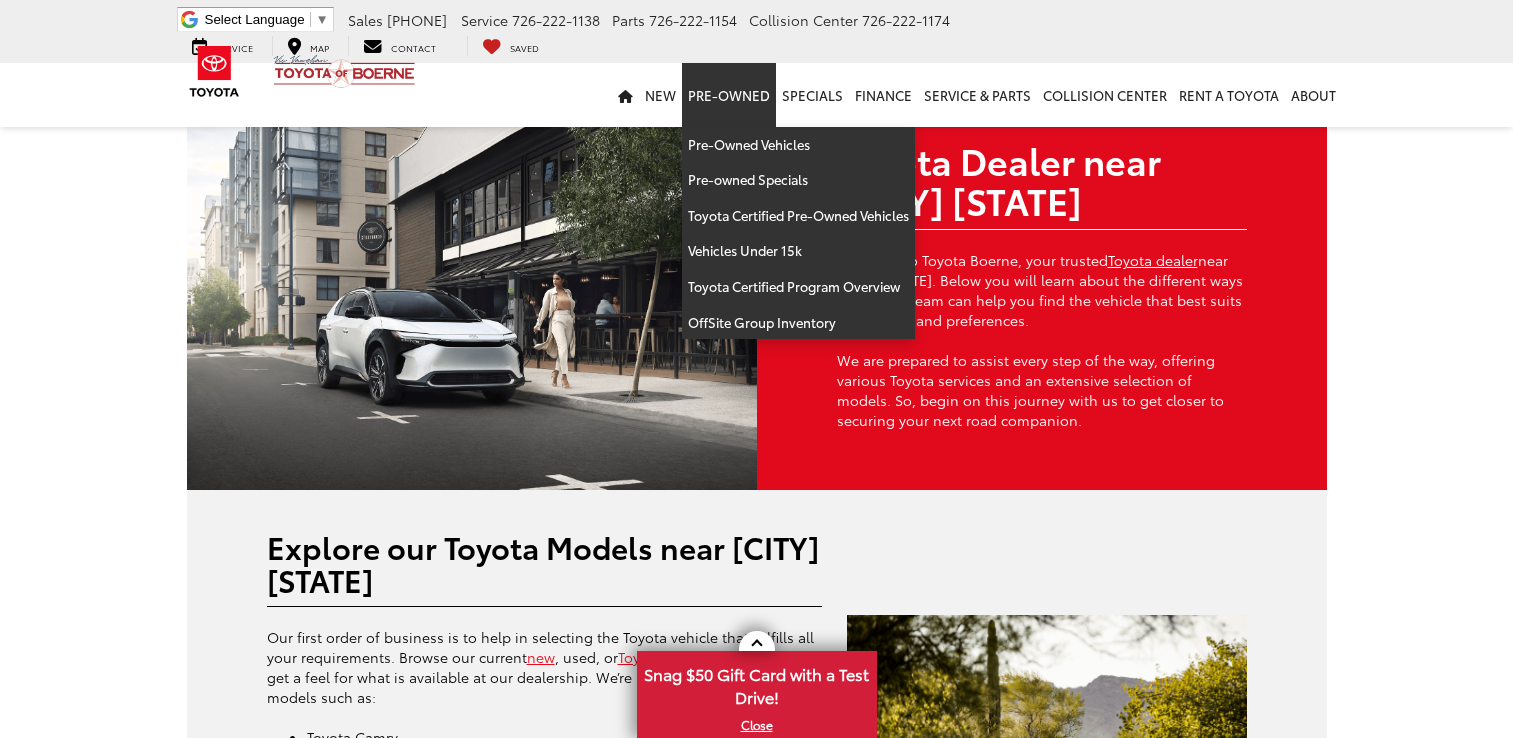 scroll, scrollTop: 0, scrollLeft: 0, axis: both 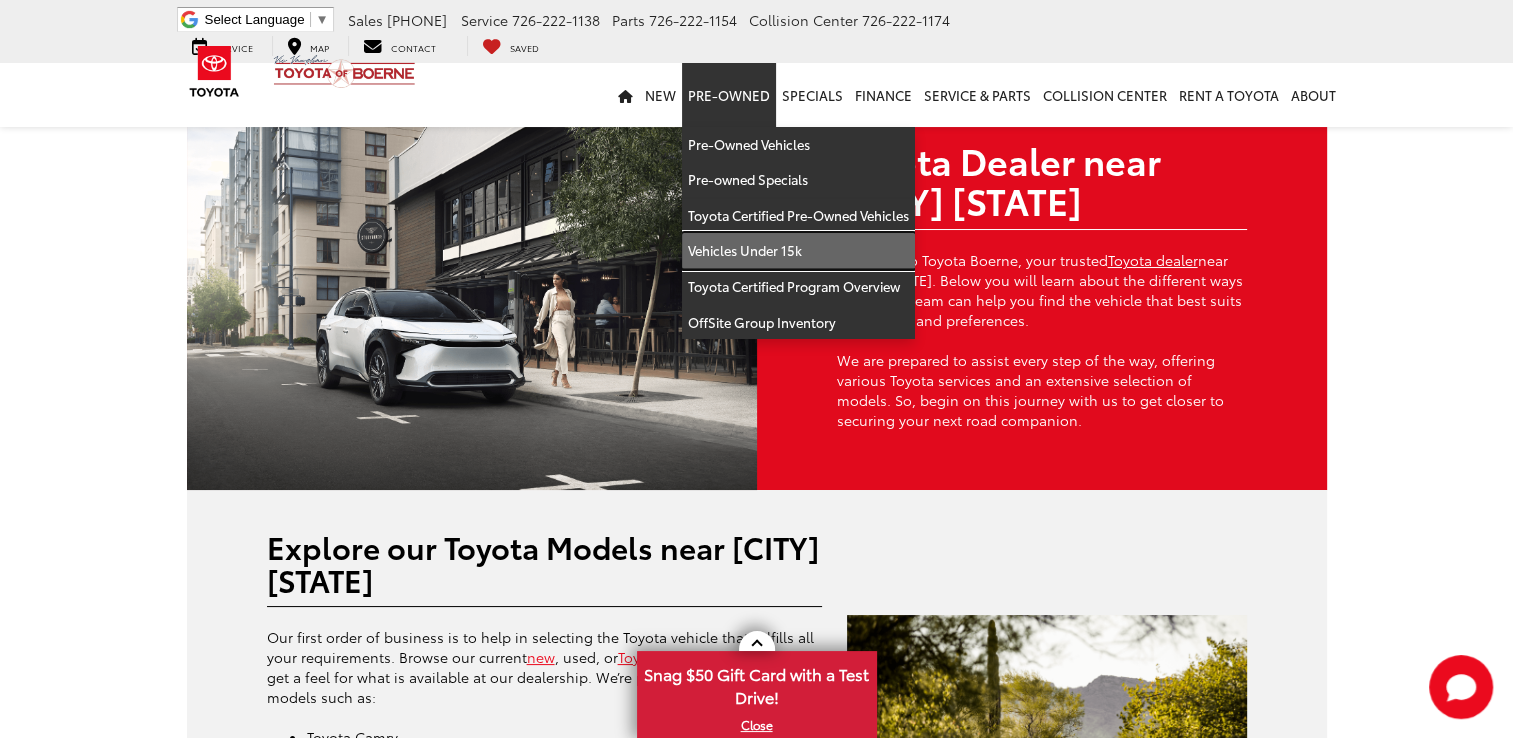 click on "Vehicles Under 15k" at bounding box center [798, 251] 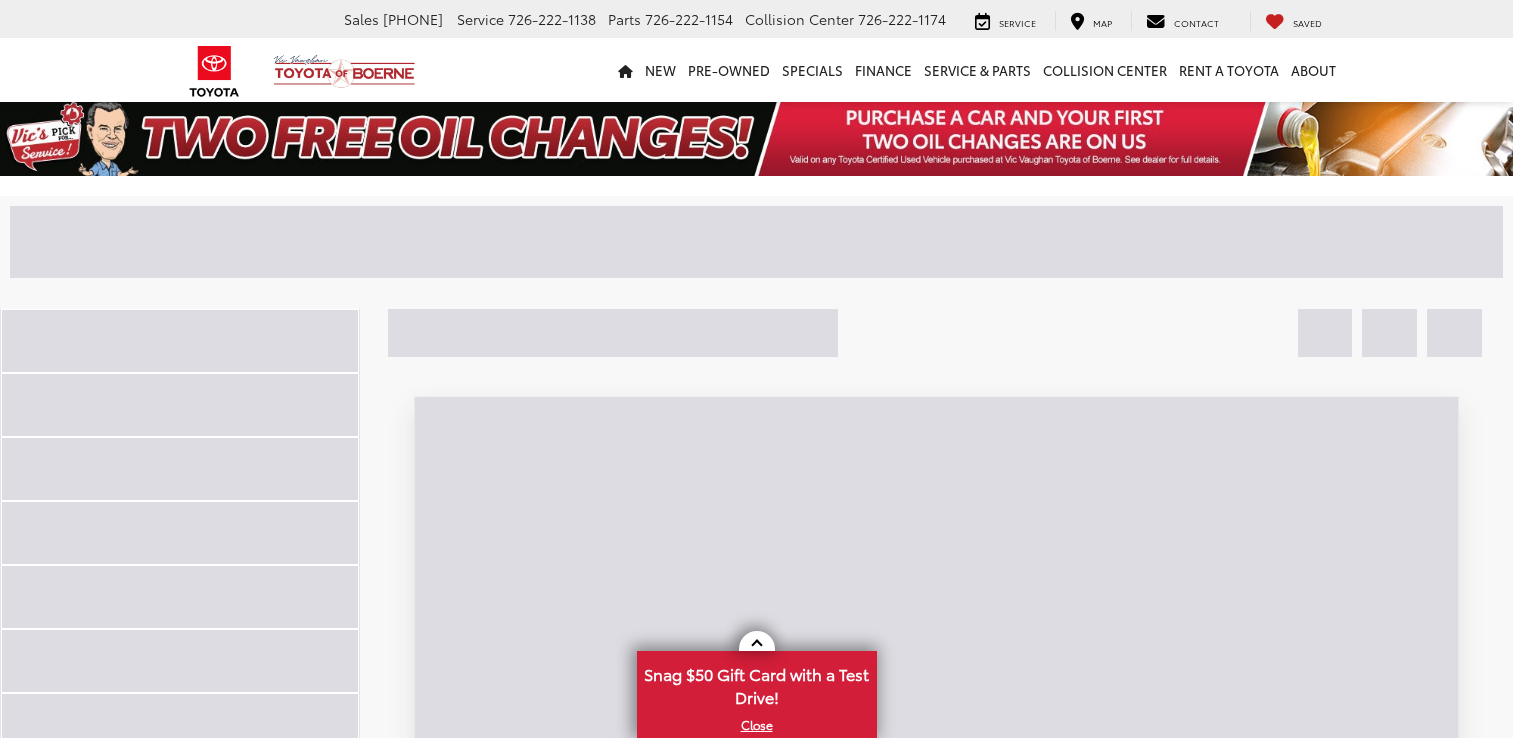 scroll, scrollTop: 0, scrollLeft: 0, axis: both 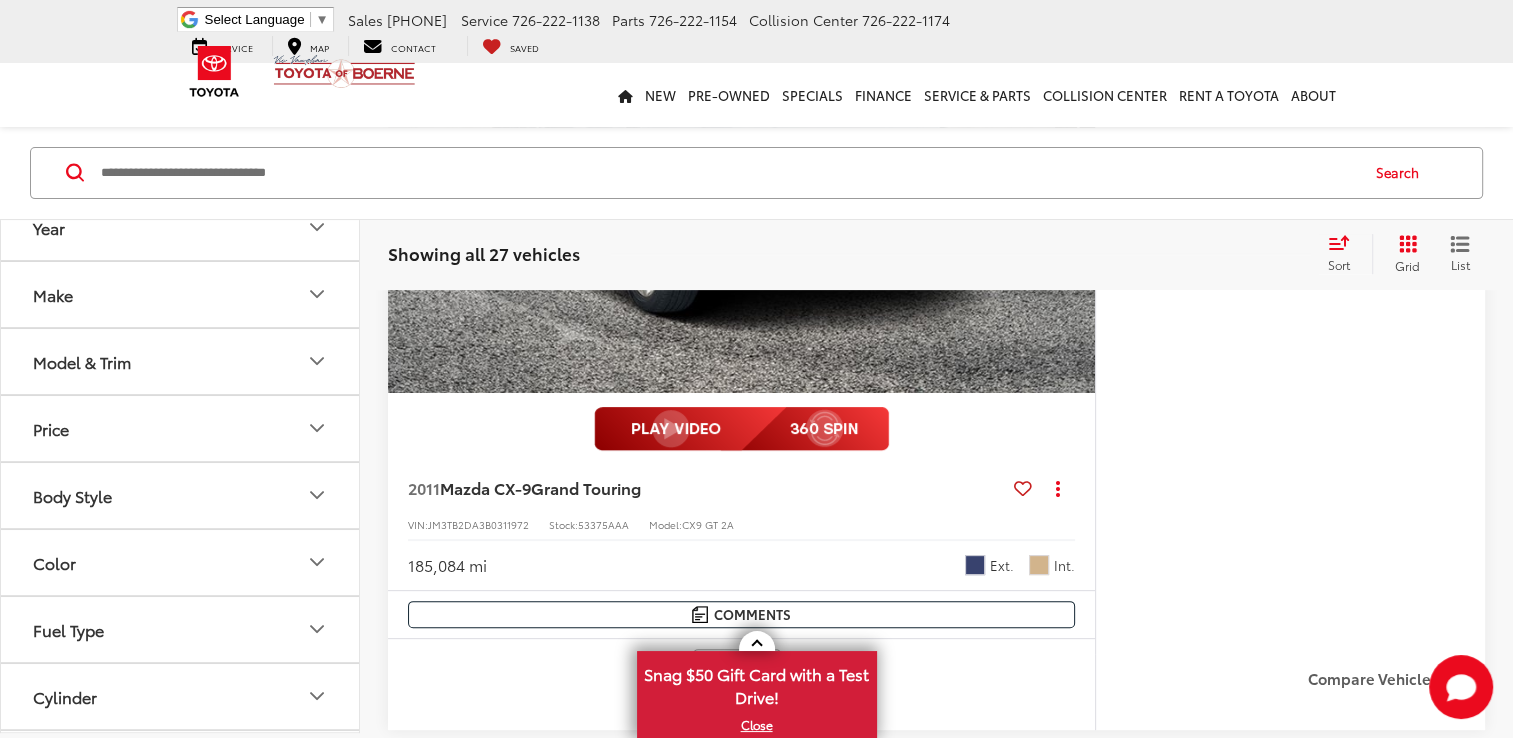 click on "Sort" at bounding box center [1339, 263] 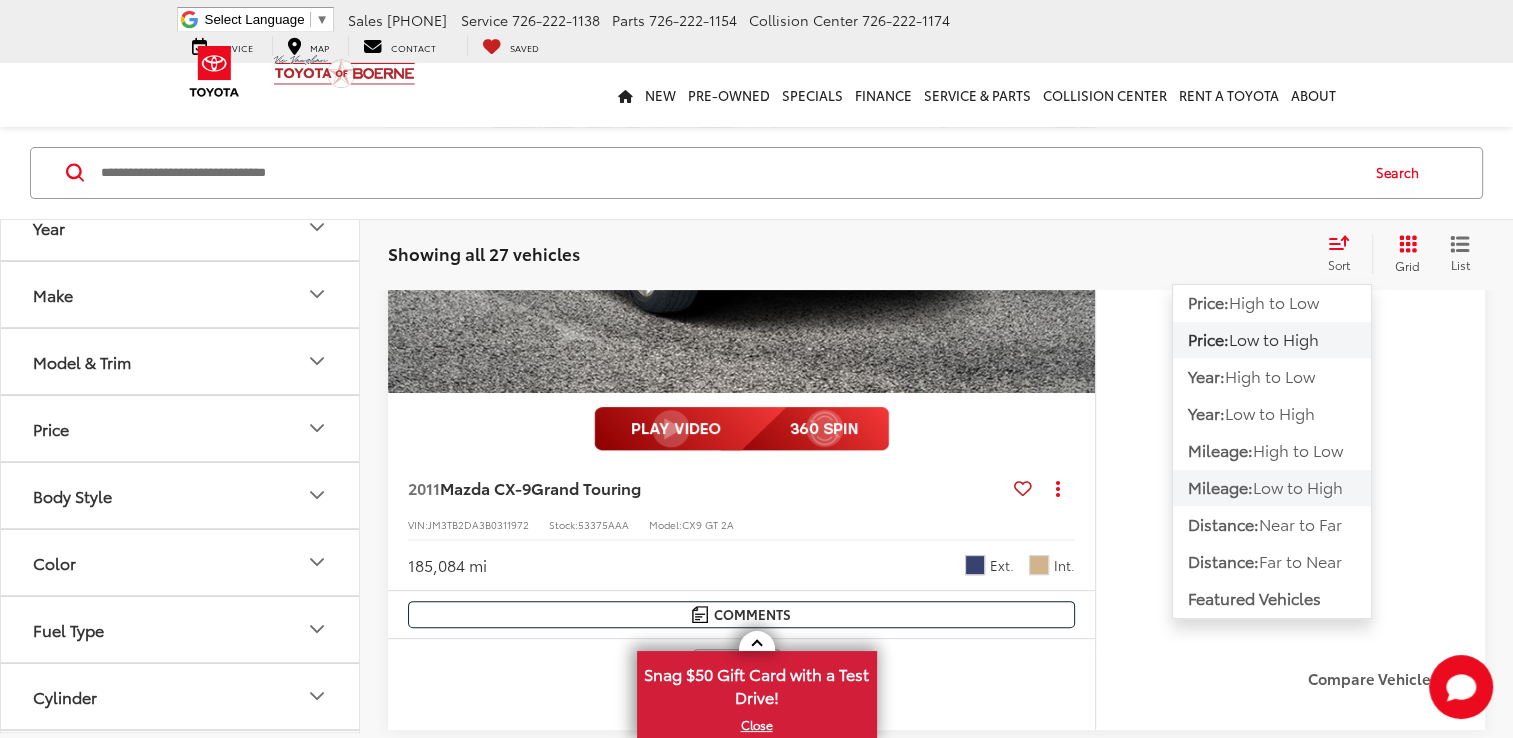 click on "Mileage:" at bounding box center (1220, 486) 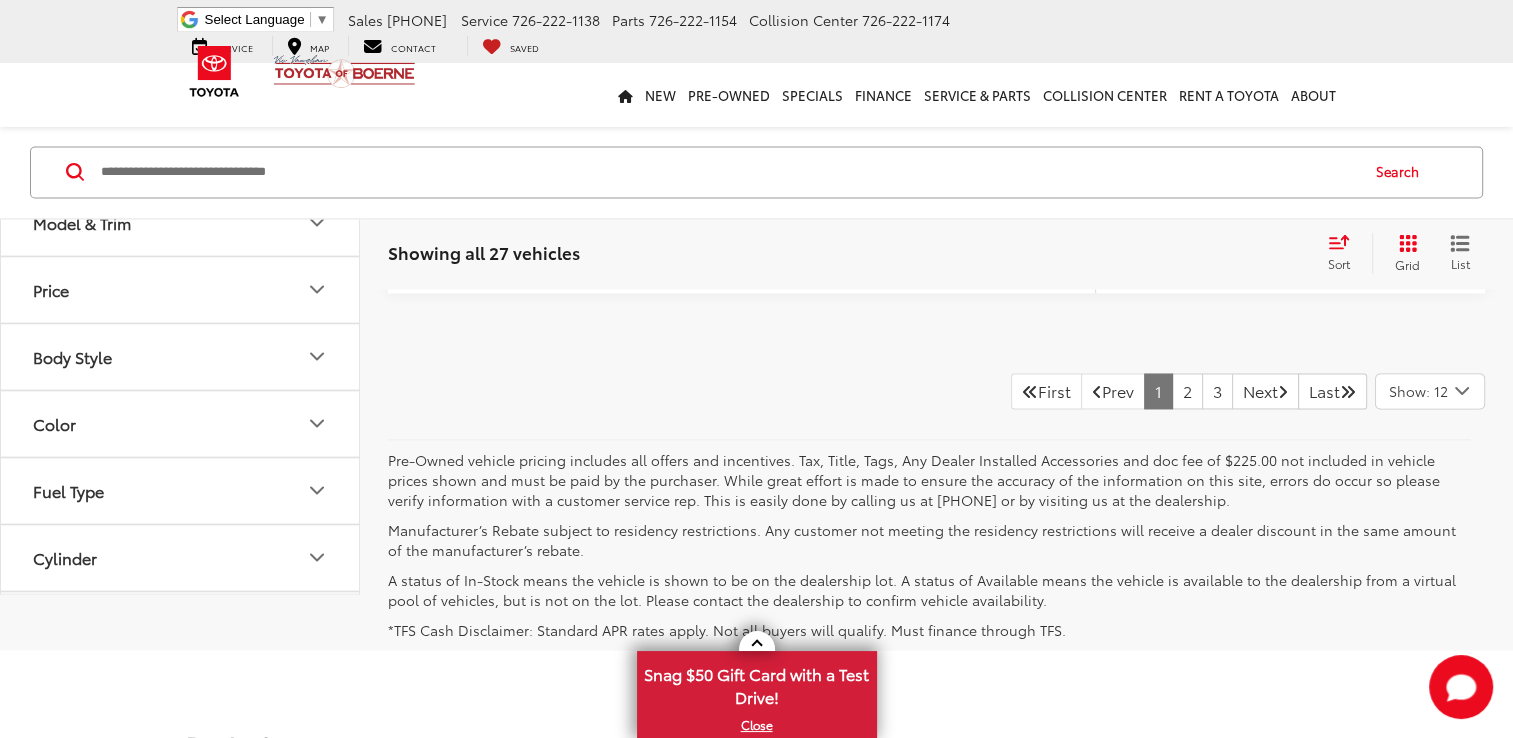 scroll, scrollTop: 10670, scrollLeft: 0, axis: vertical 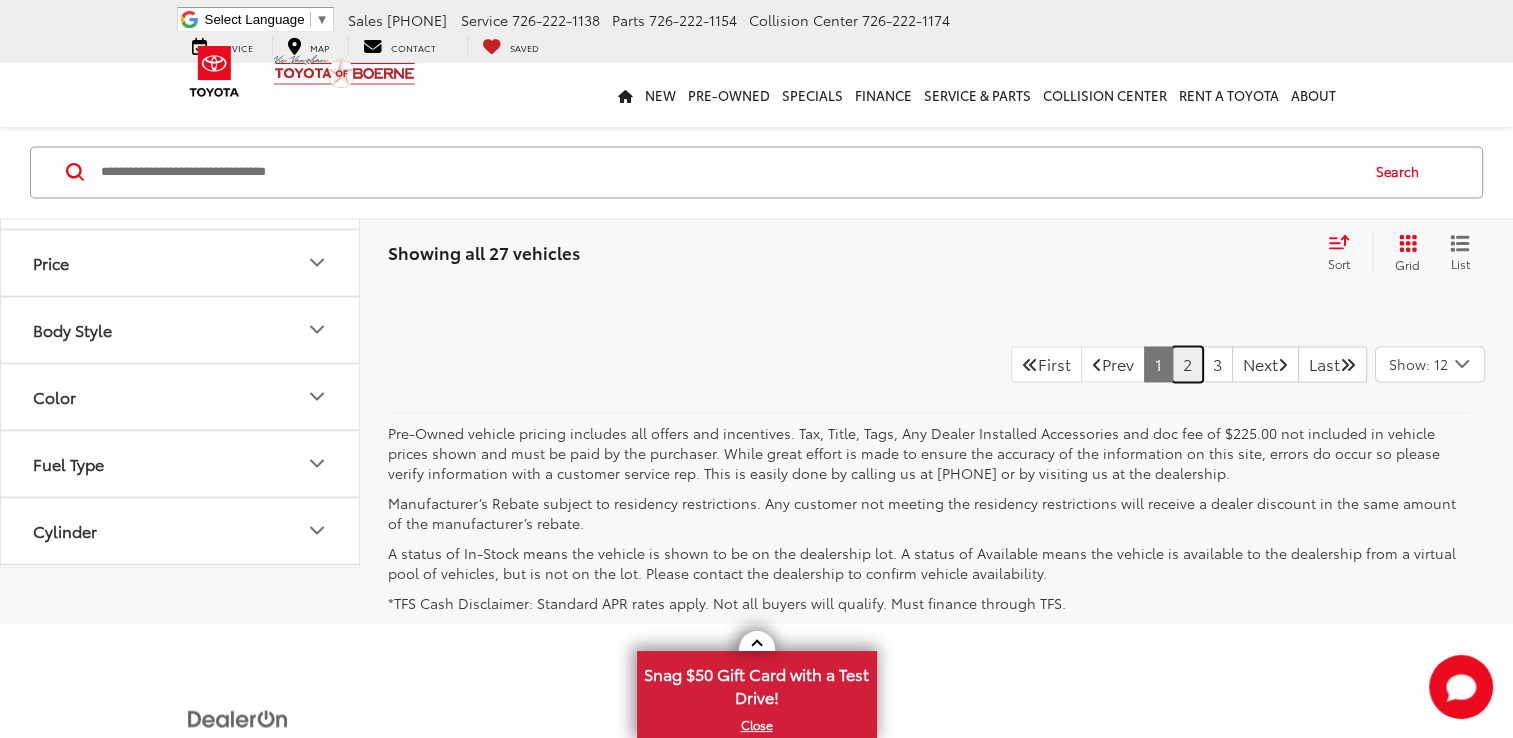 click on "2" at bounding box center (1187, 364) 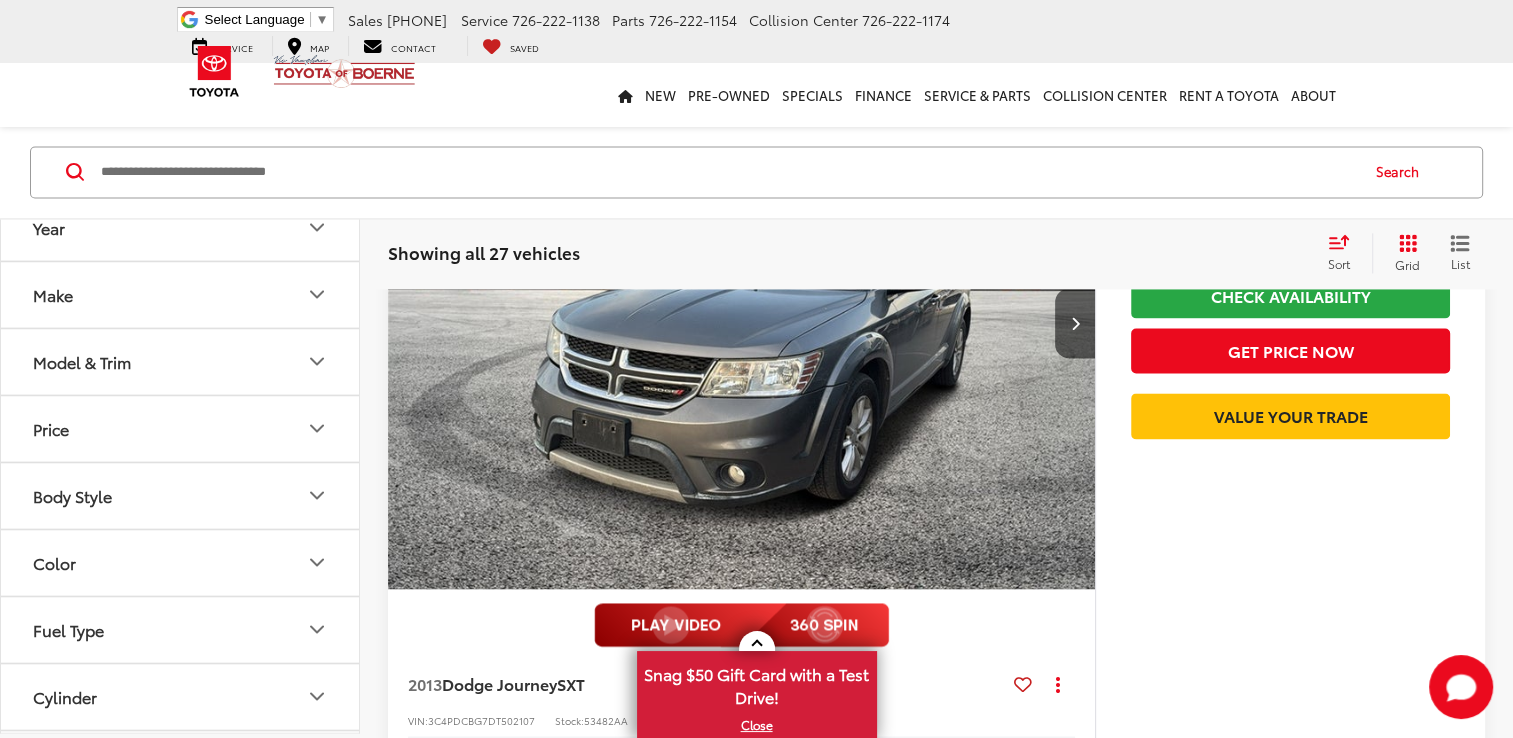 scroll, scrollTop: 2992, scrollLeft: 0, axis: vertical 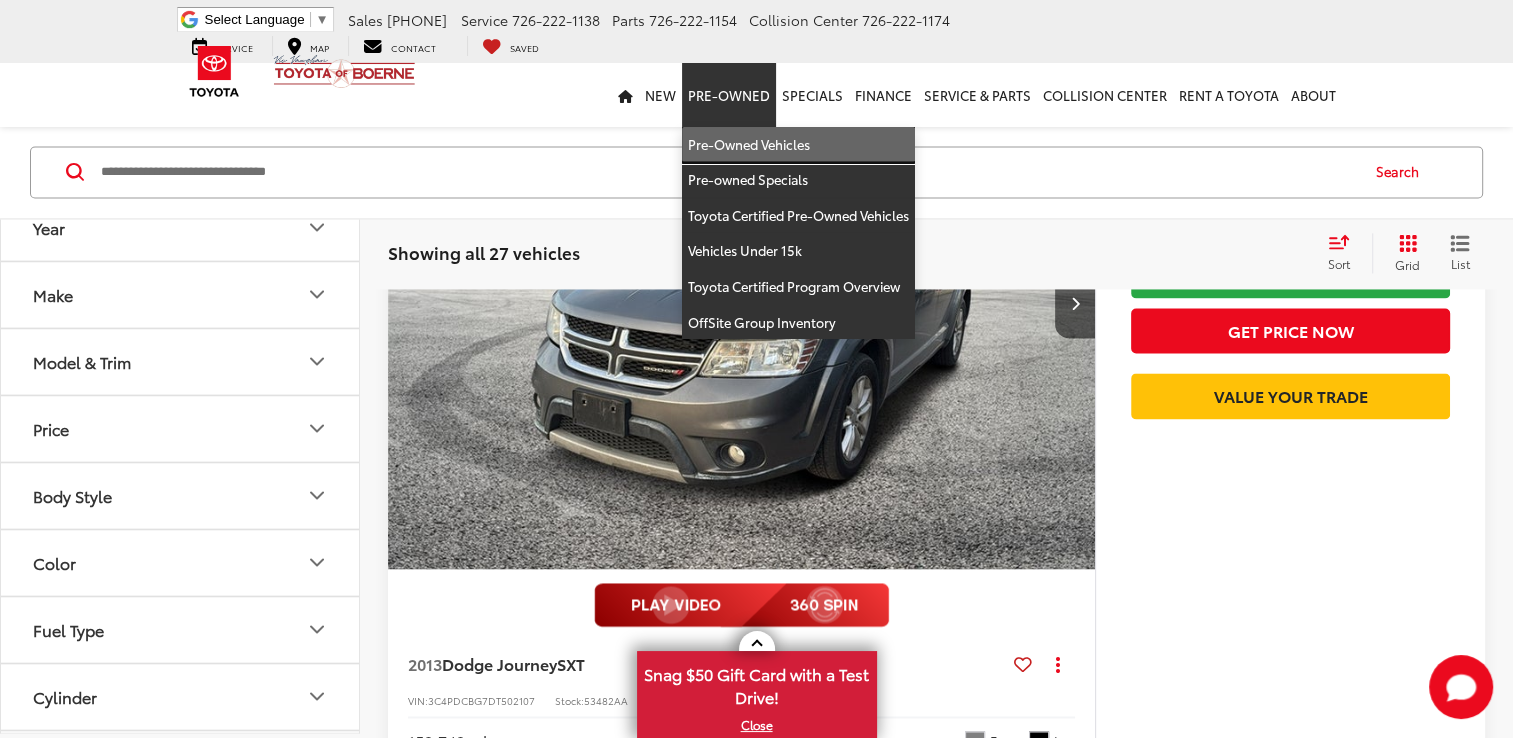 click on "Pre-Owned Vehicles" at bounding box center [798, 145] 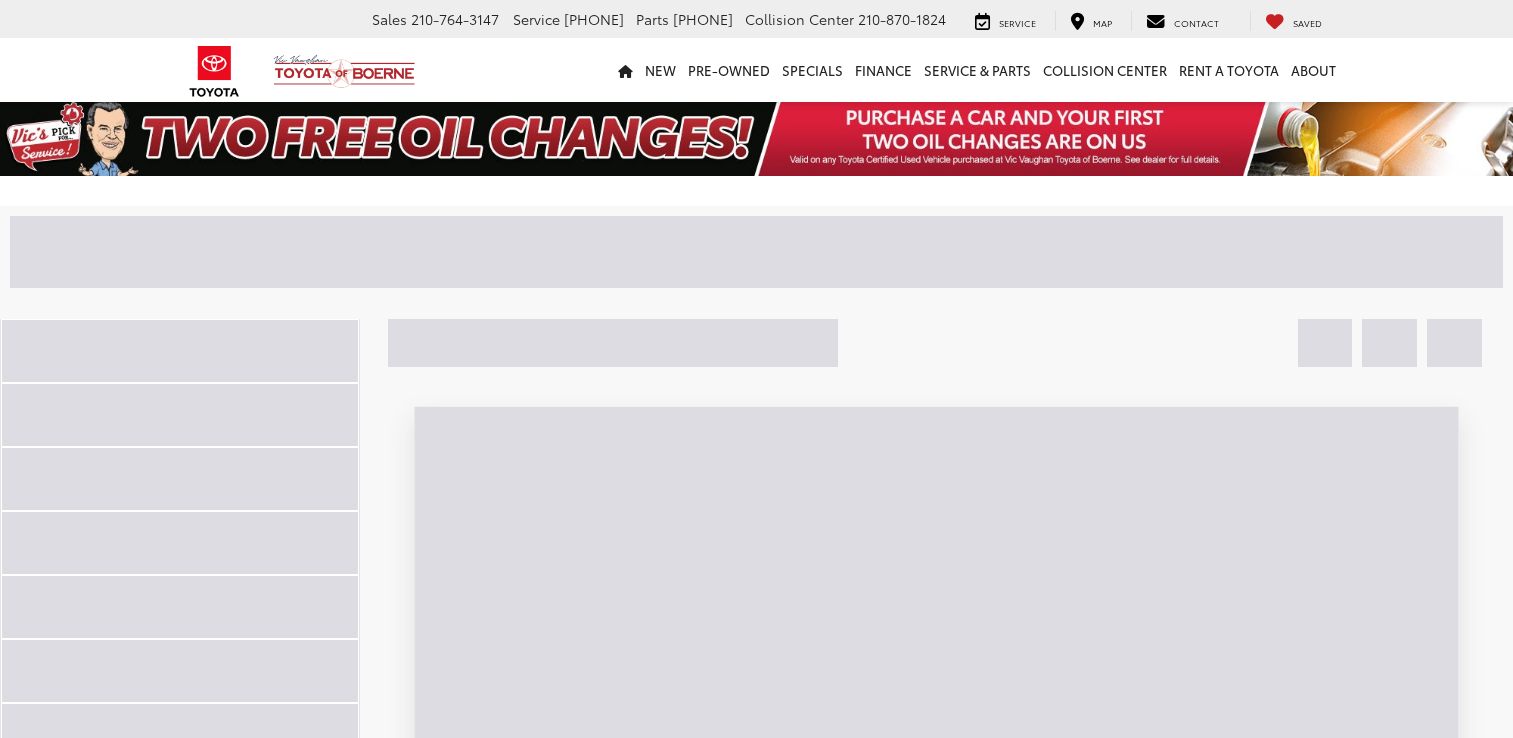 scroll, scrollTop: 0, scrollLeft: 0, axis: both 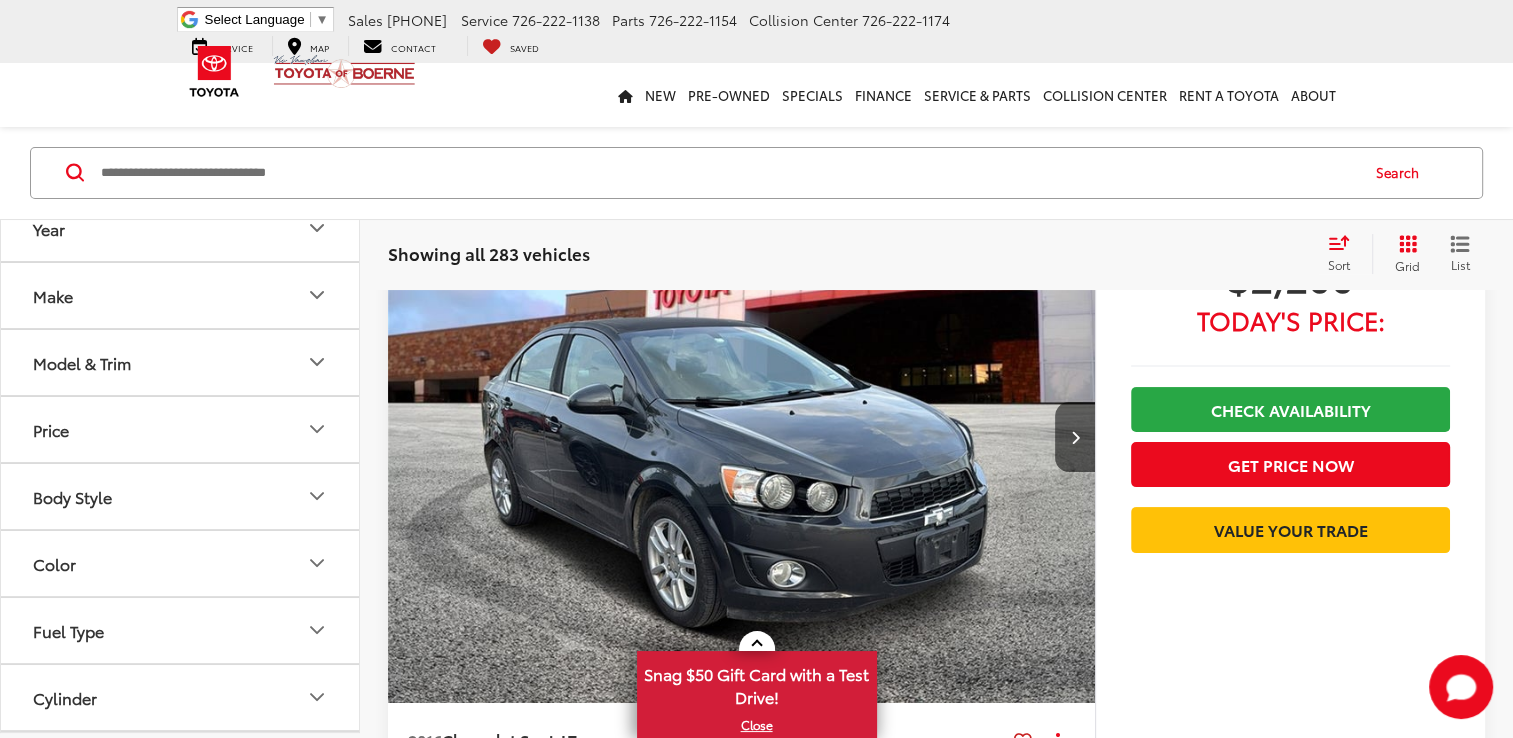 click on "Sort" at bounding box center [1339, 263] 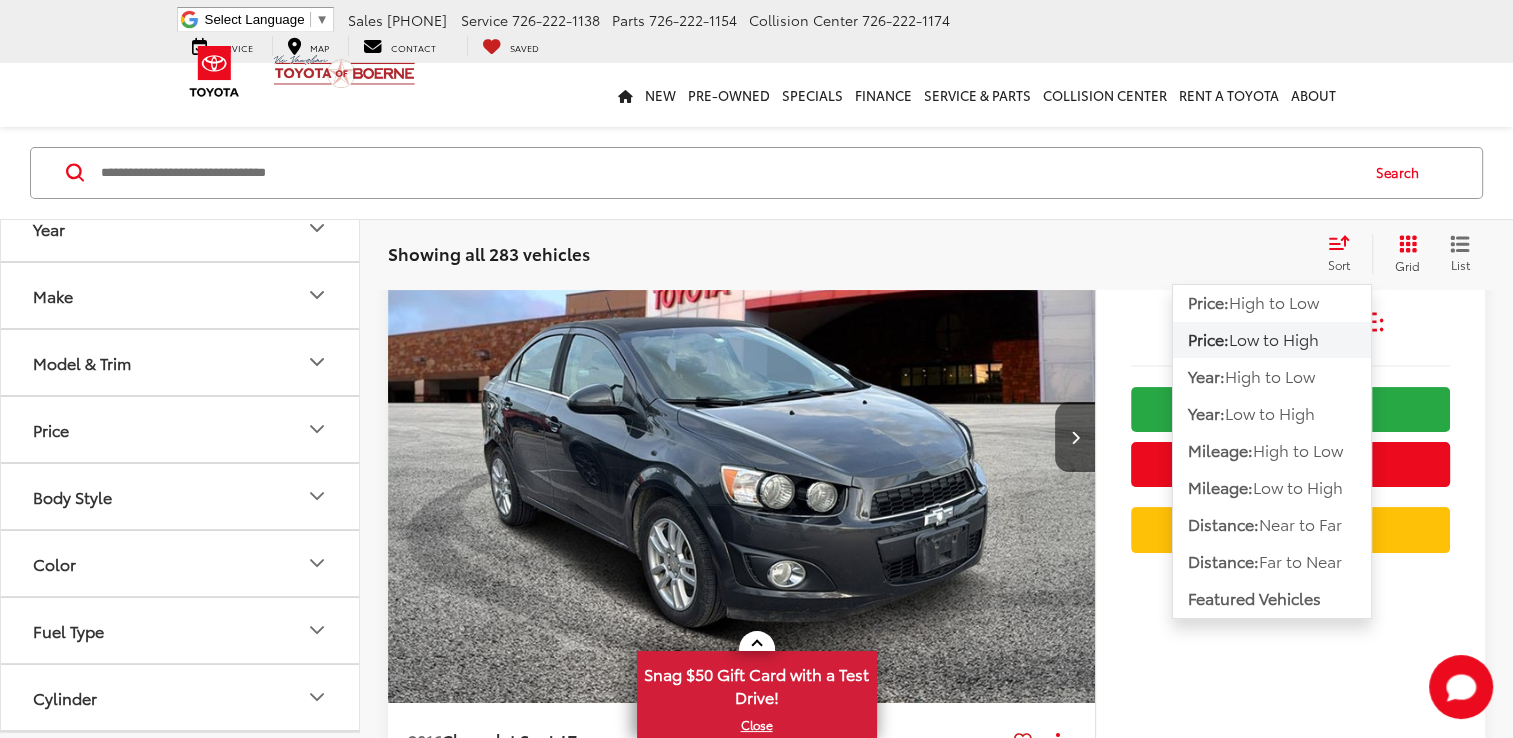 click on "Low to High" at bounding box center (1274, 338) 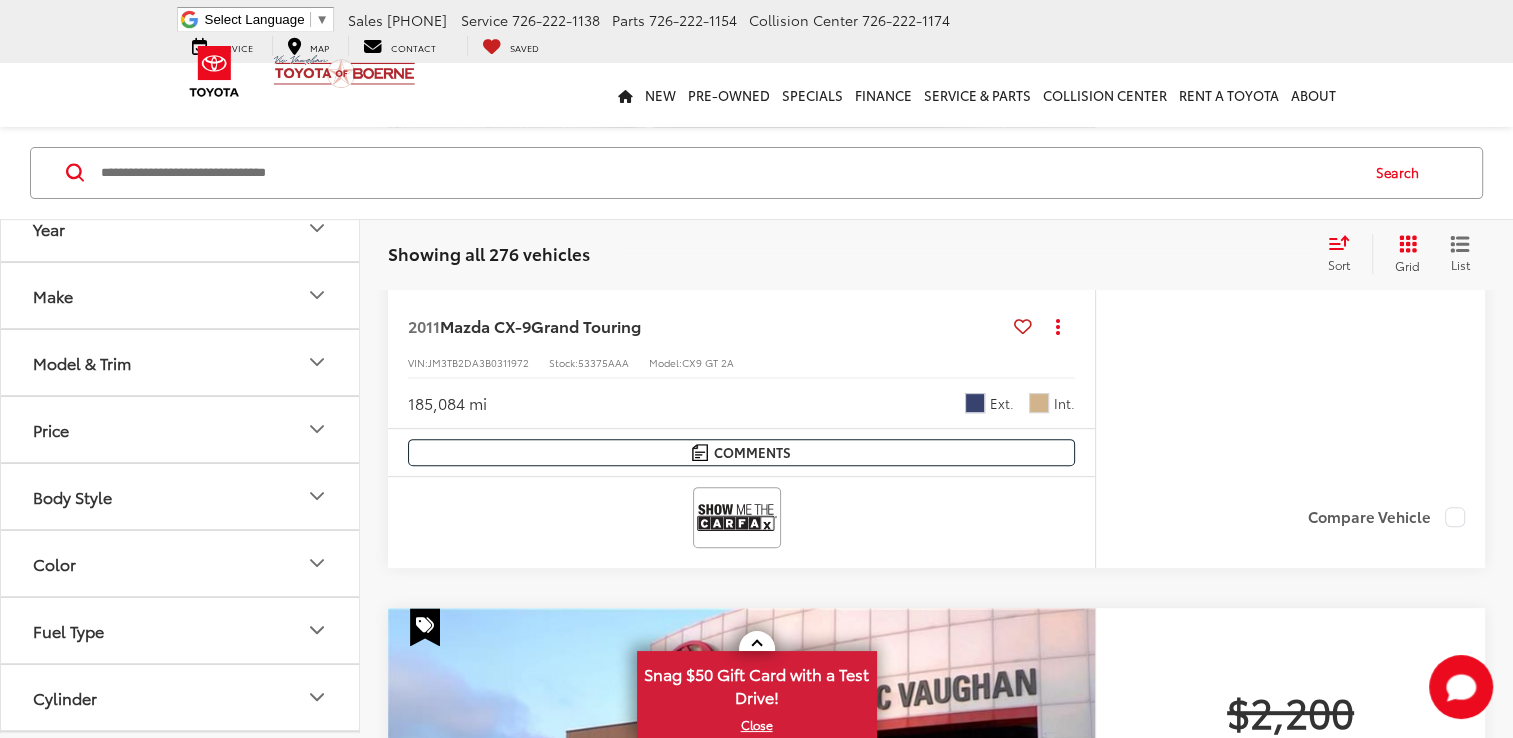 scroll, scrollTop: 680, scrollLeft: 0, axis: vertical 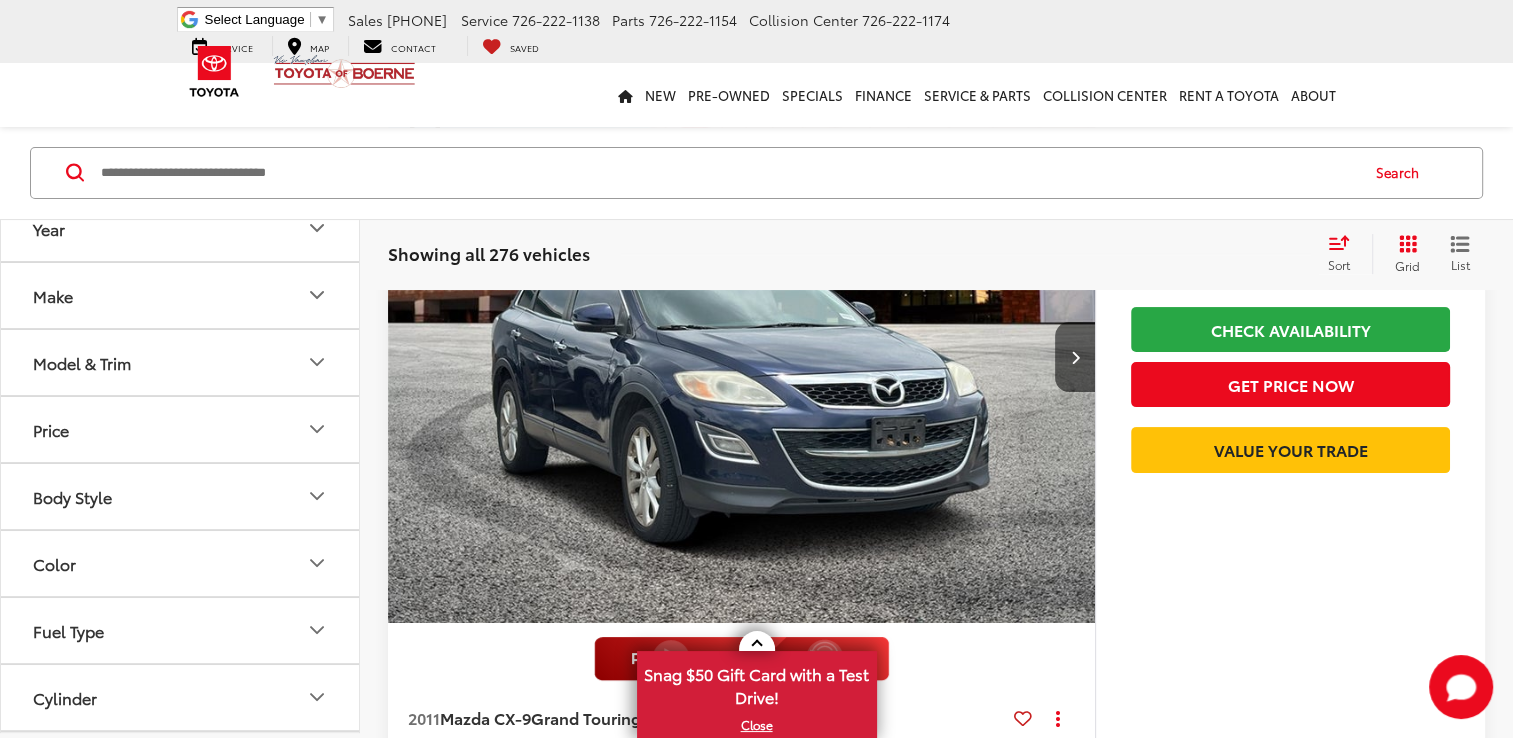 click 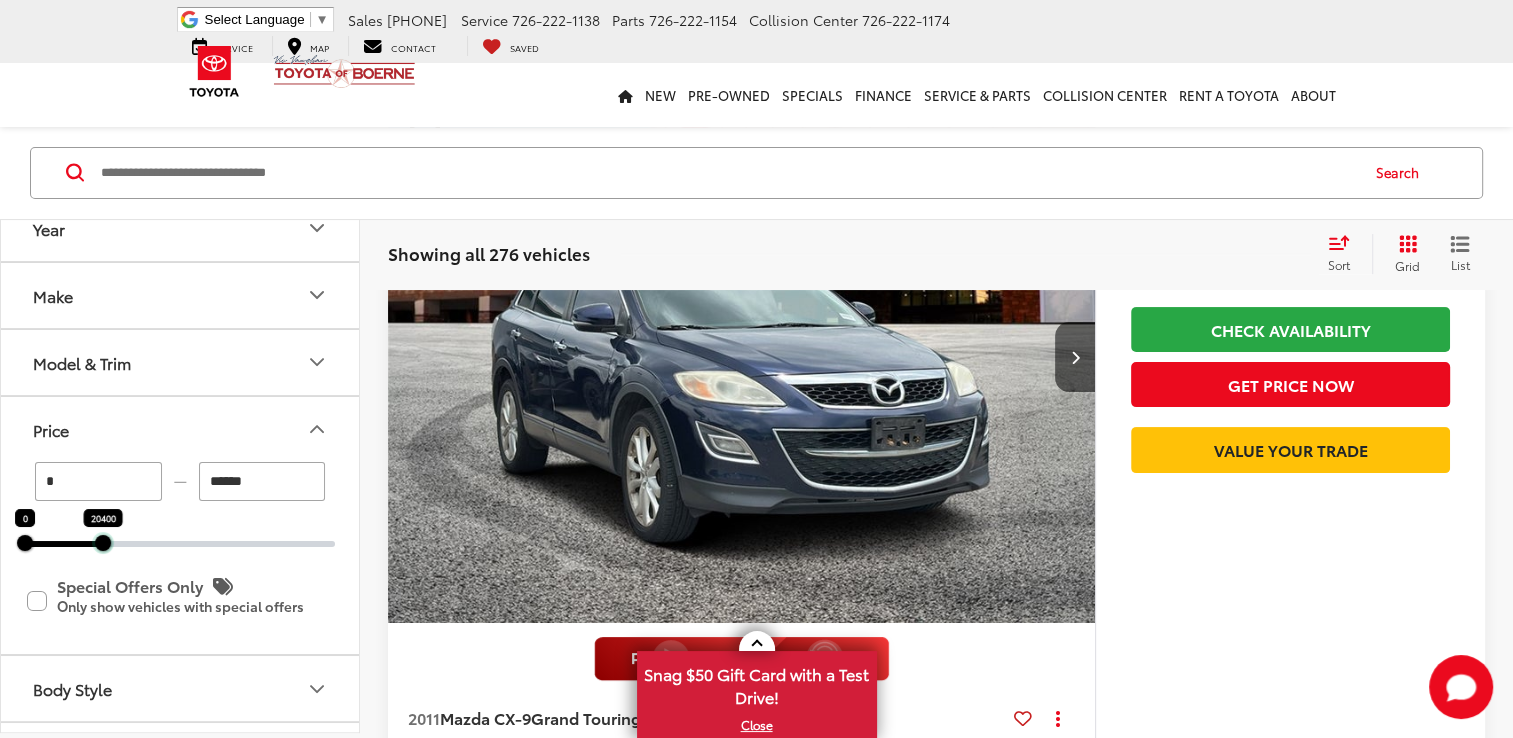 drag, startPoint x: 333, startPoint y: 544, endPoint x: 101, endPoint y: 534, distance: 232.21542 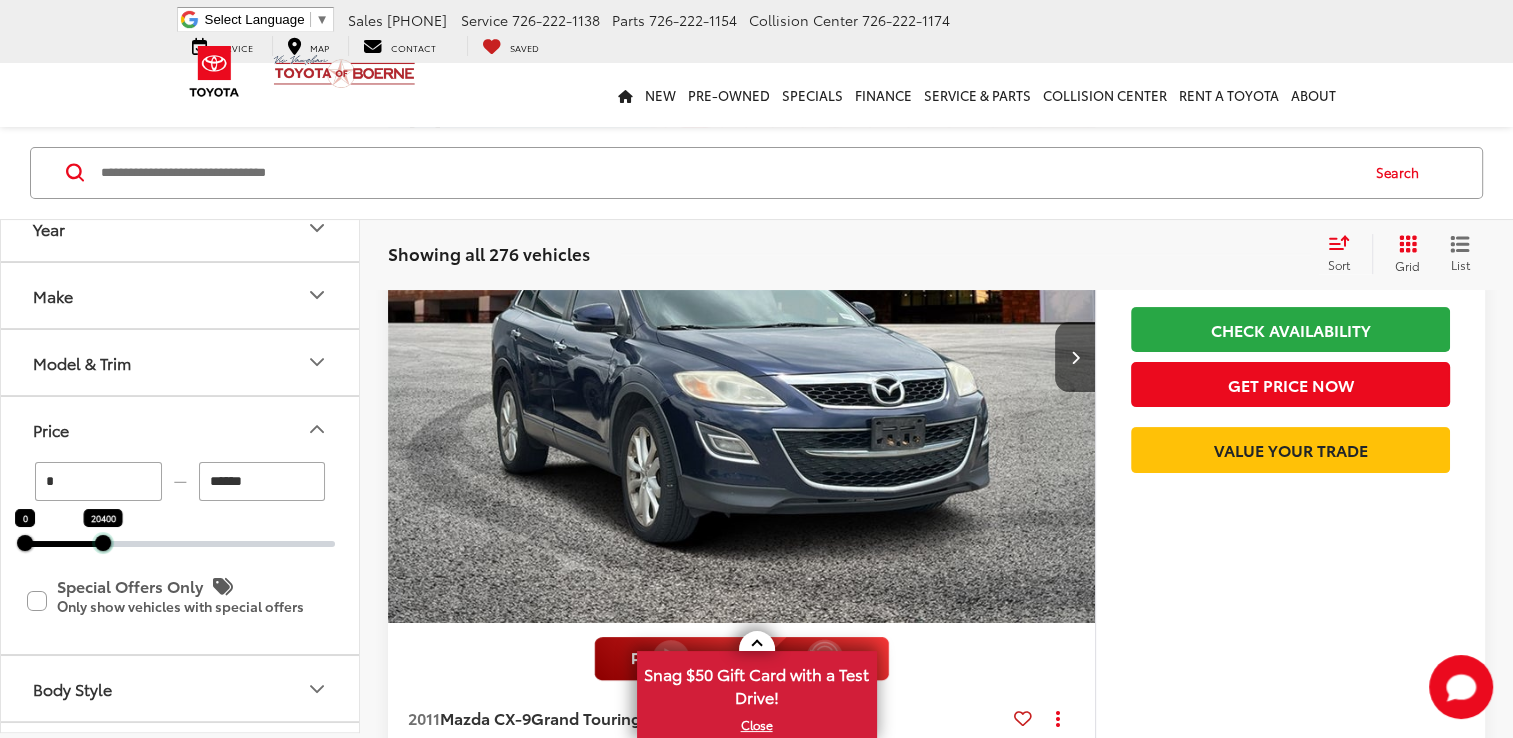 click on "20400" at bounding box center [103, 543] 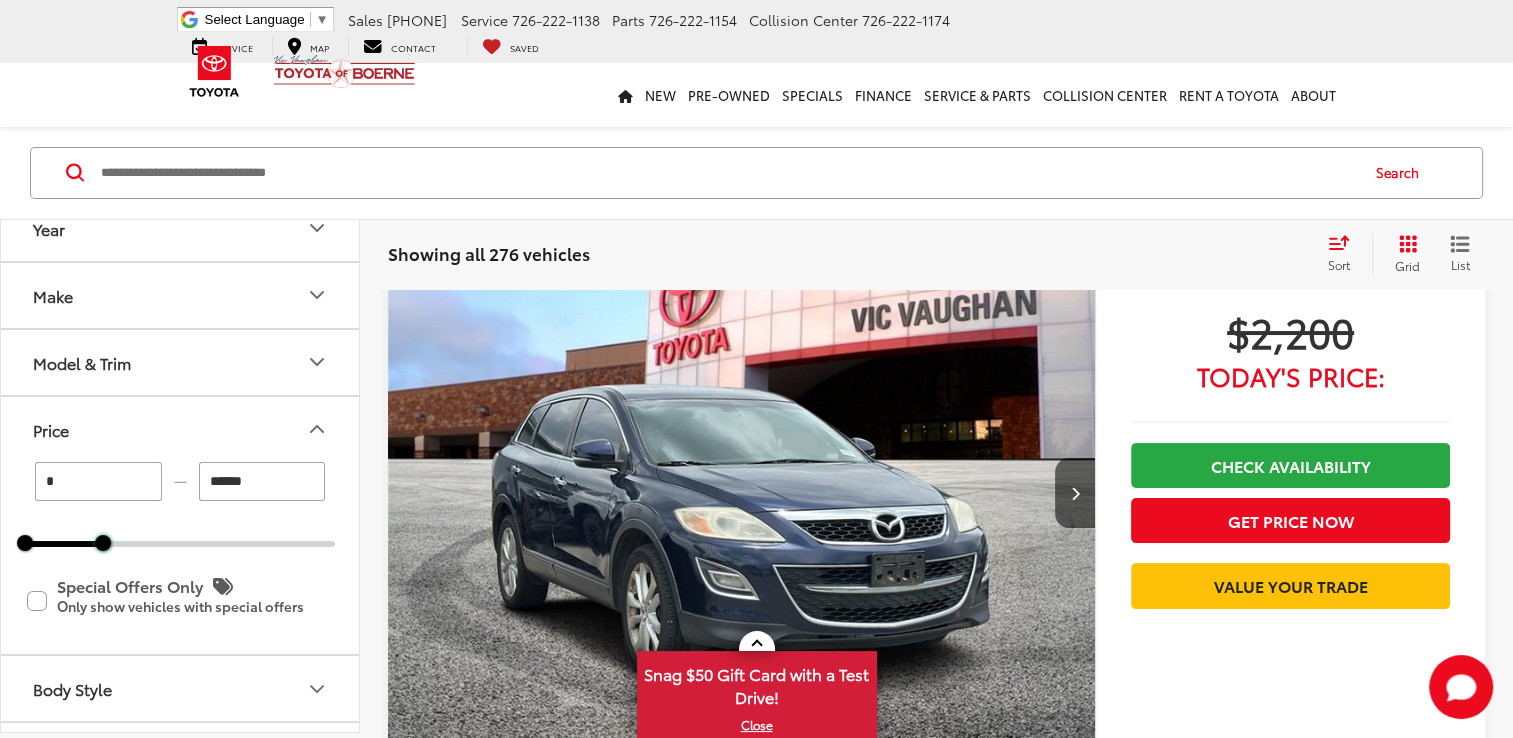 scroll, scrollTop: 80, scrollLeft: 0, axis: vertical 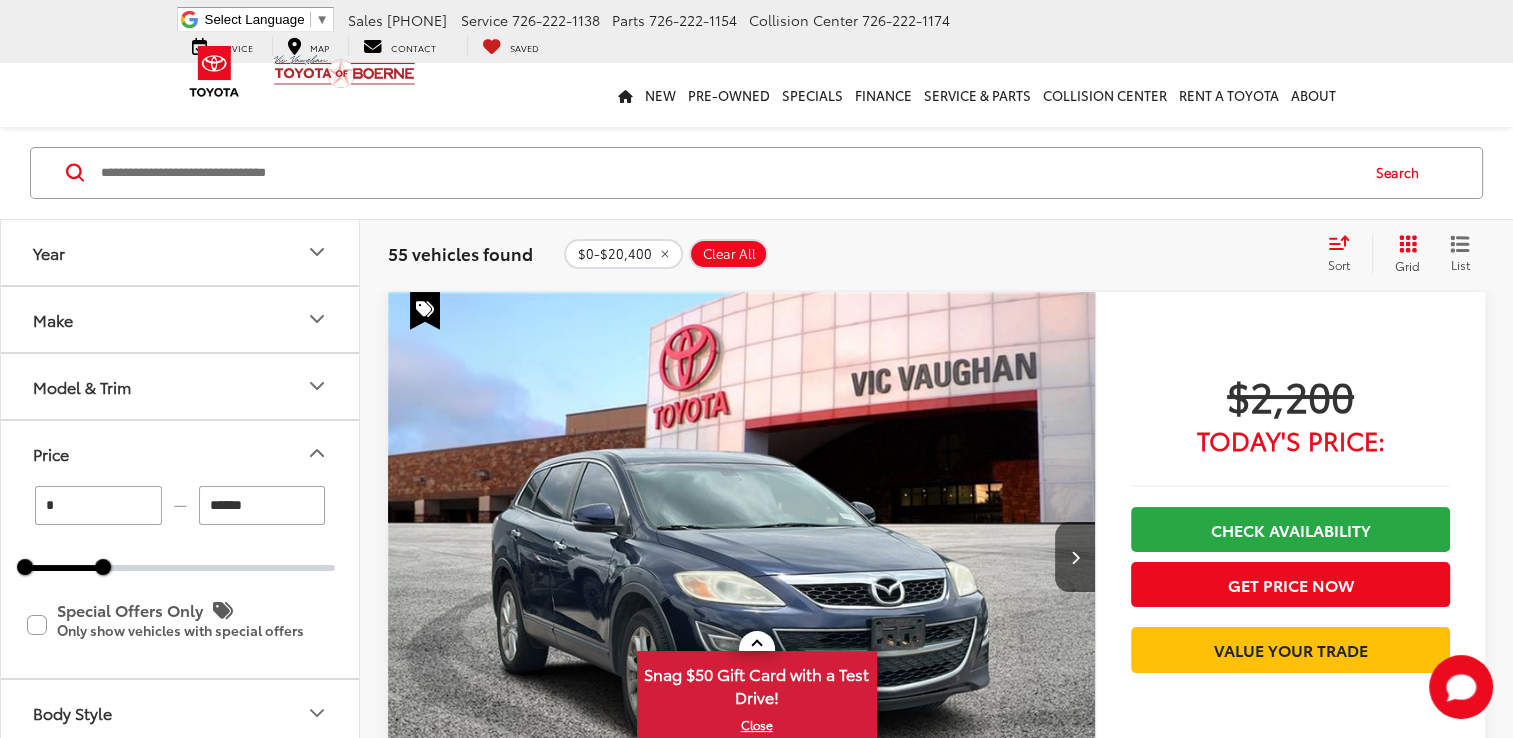click on "Sort" at bounding box center [1345, 253] 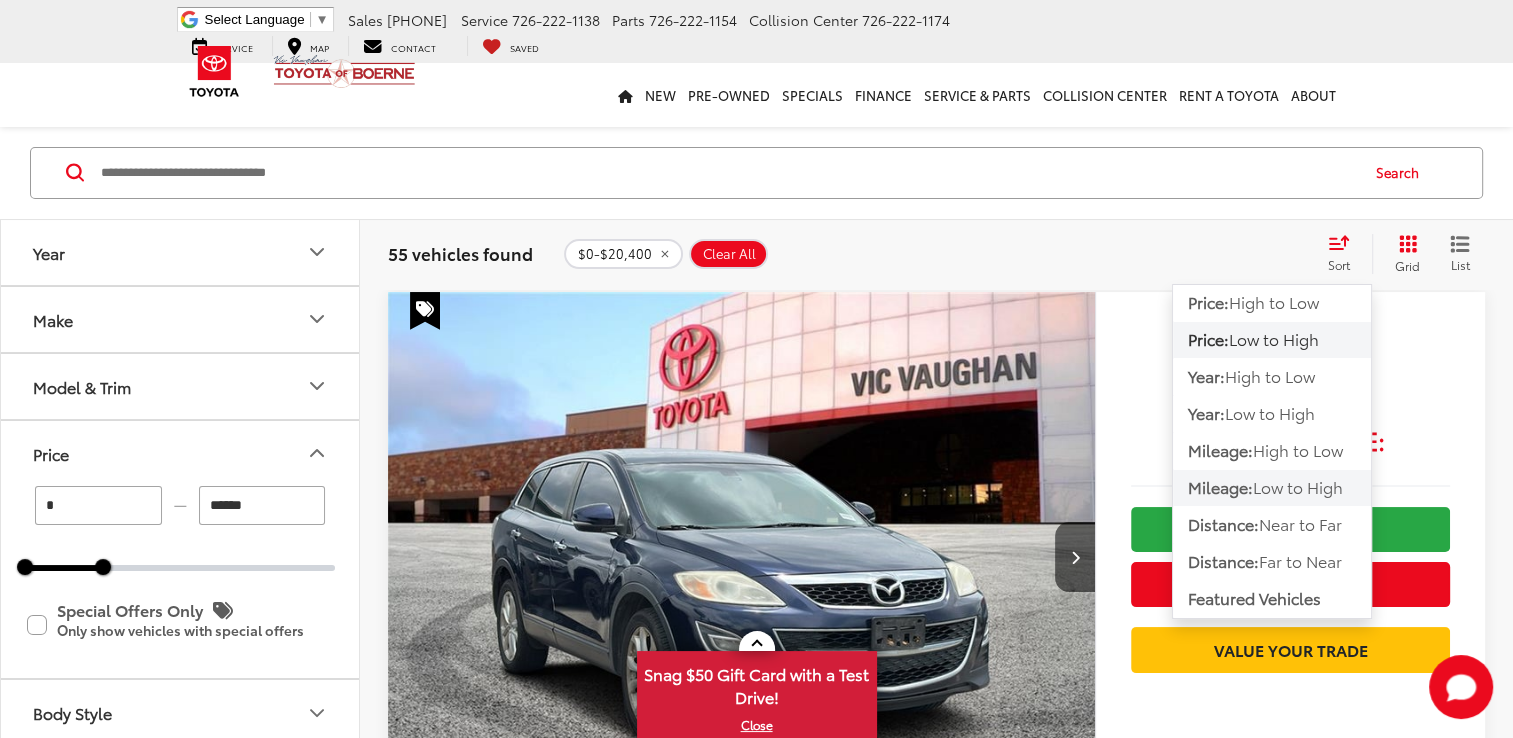 click on "Low to High" at bounding box center (1298, 486) 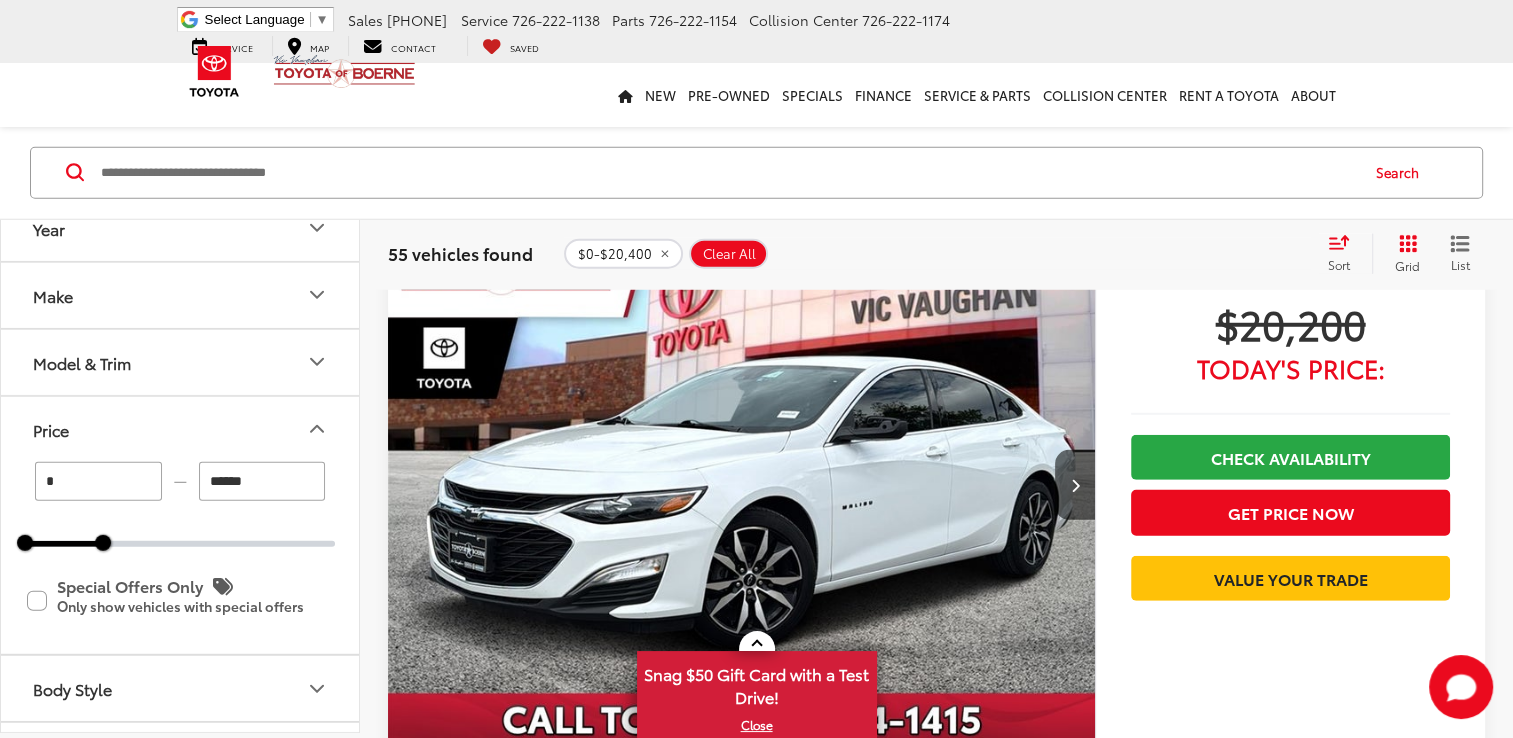 scroll, scrollTop: 5480, scrollLeft: 0, axis: vertical 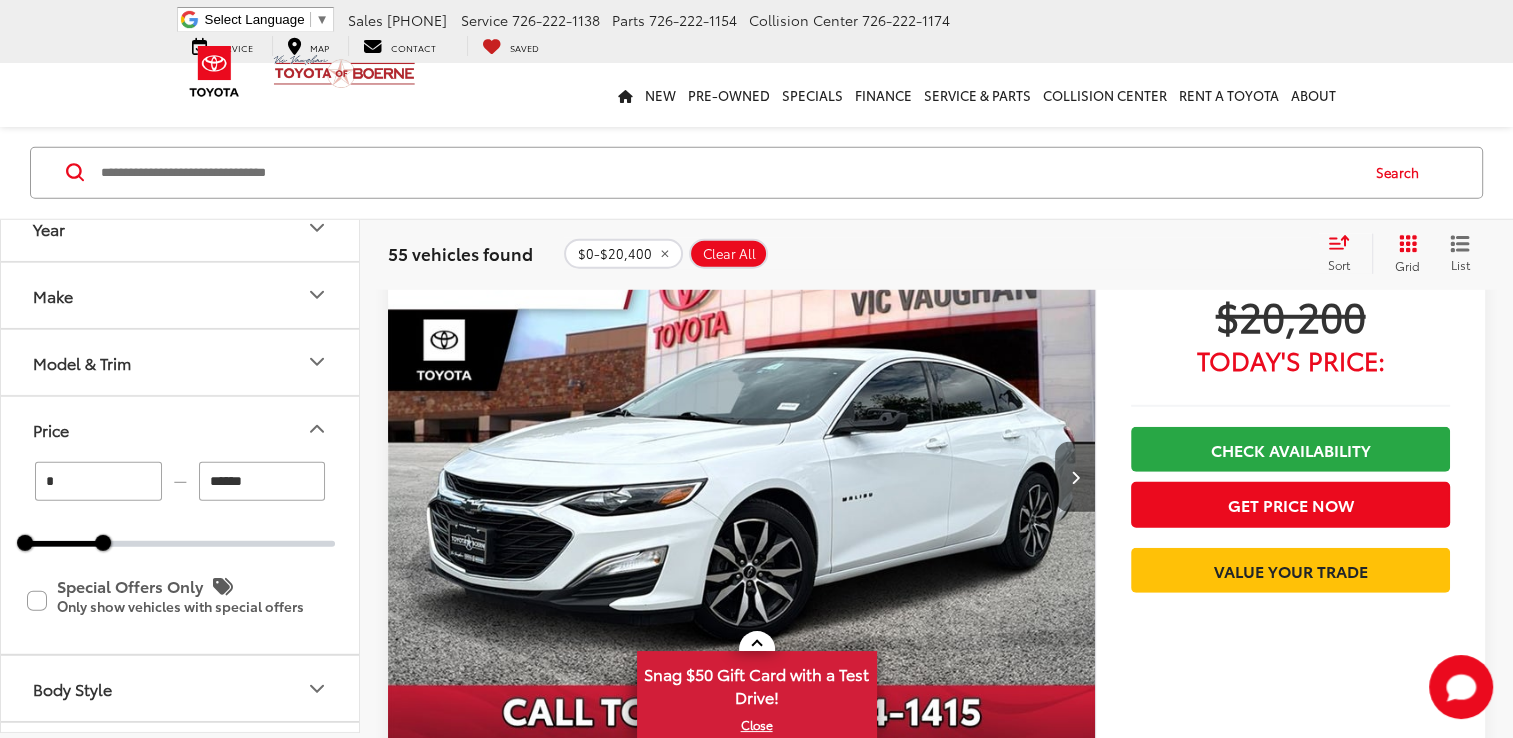 click at bounding box center [1074, 477] 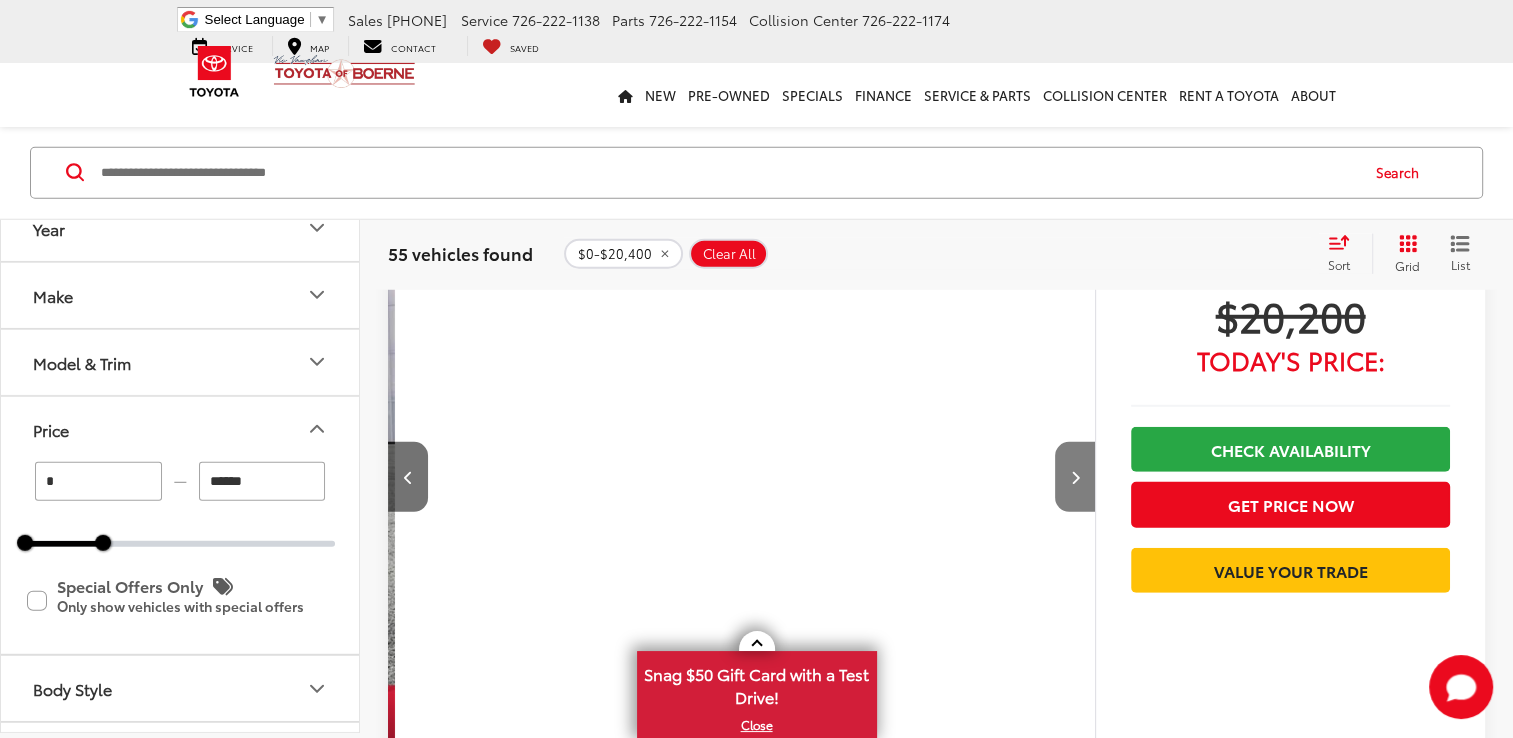 scroll, scrollTop: 0, scrollLeft: 710, axis: horizontal 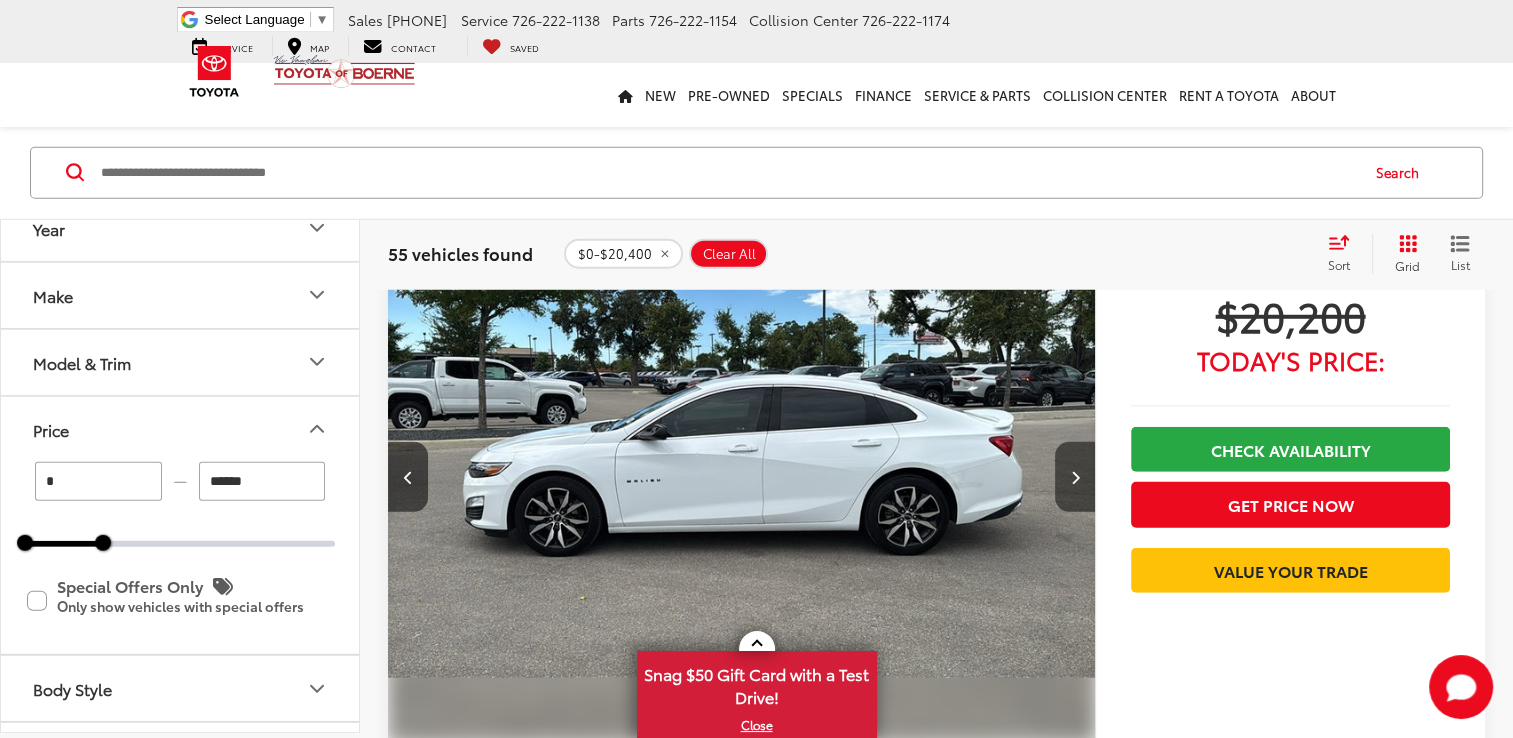 click at bounding box center [1074, 477] 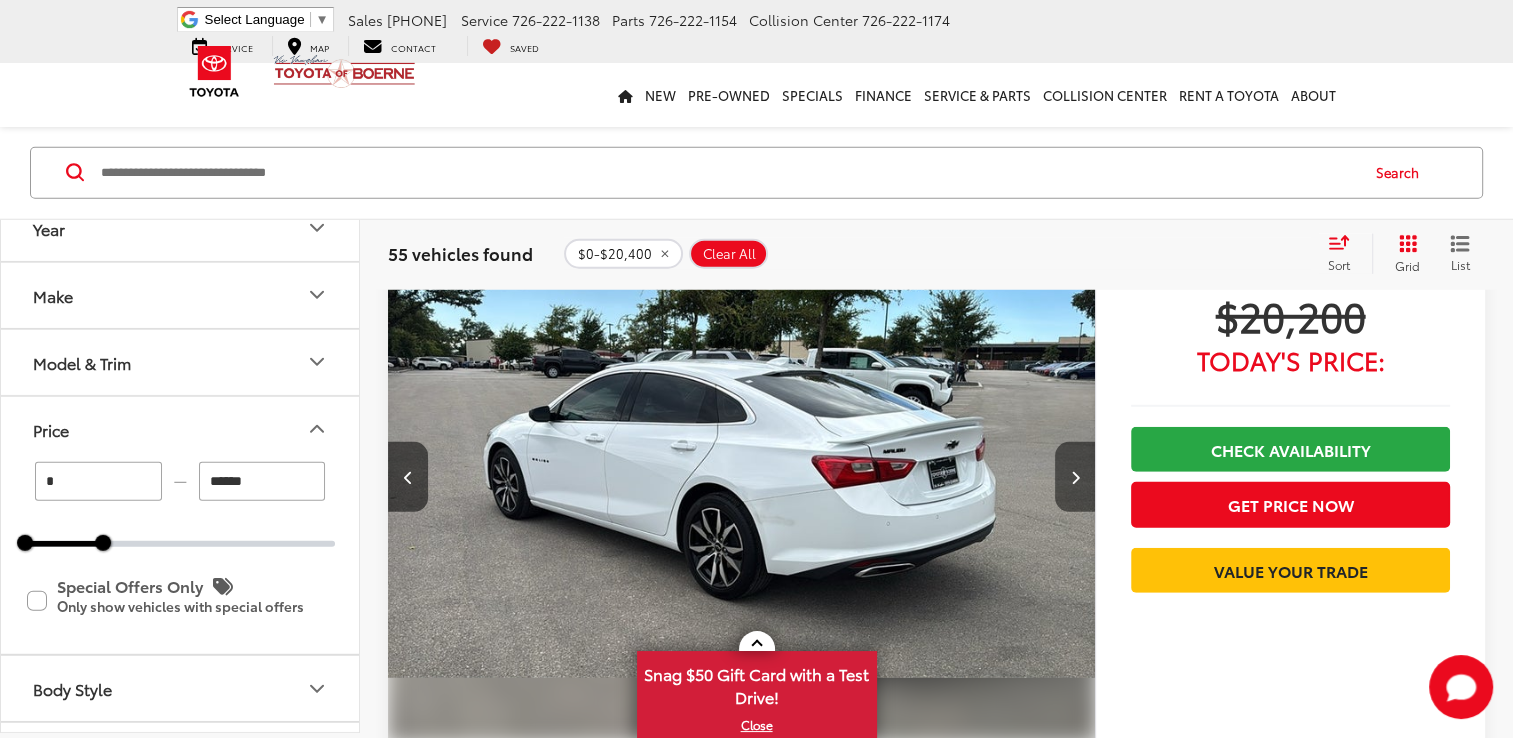 click at bounding box center [1074, 477] 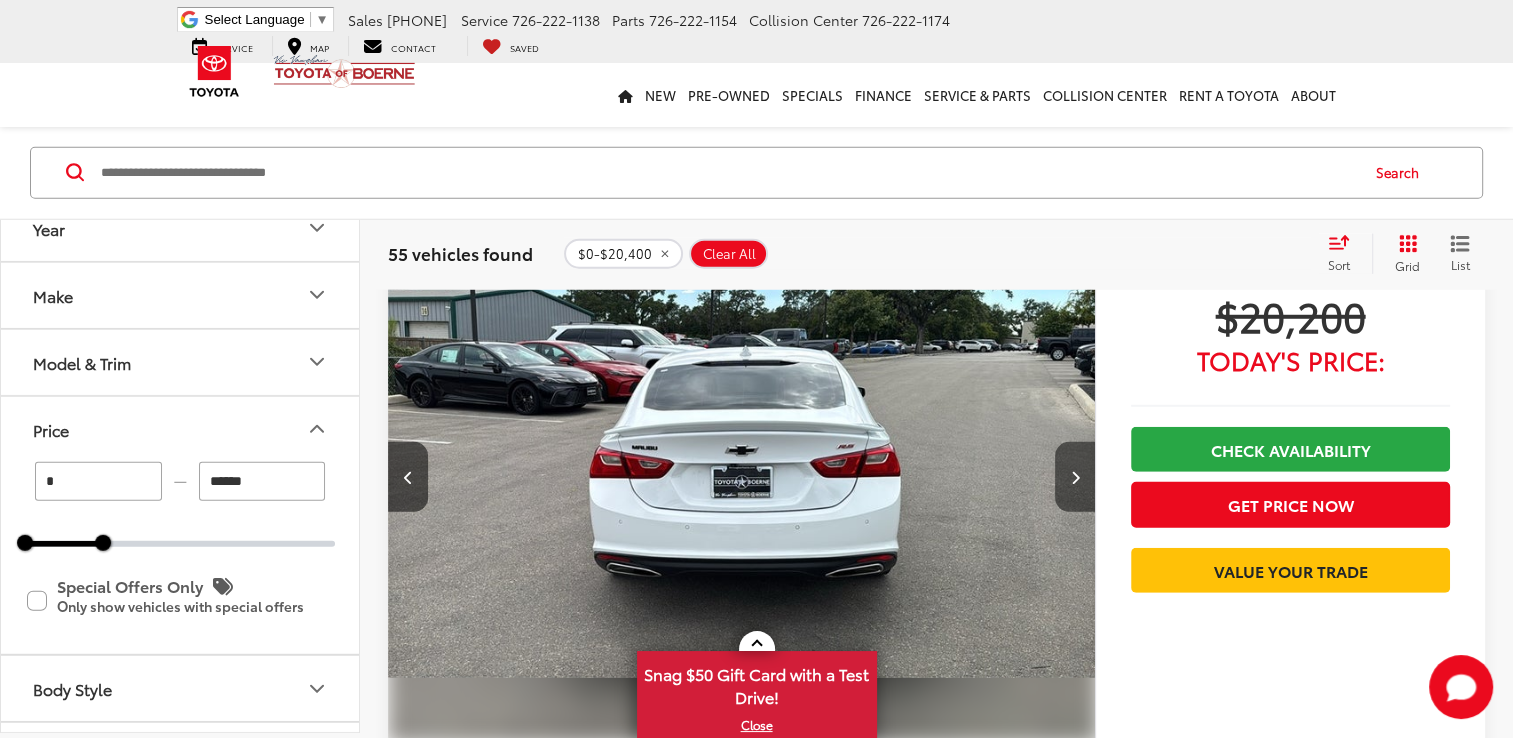 click at bounding box center [1074, 477] 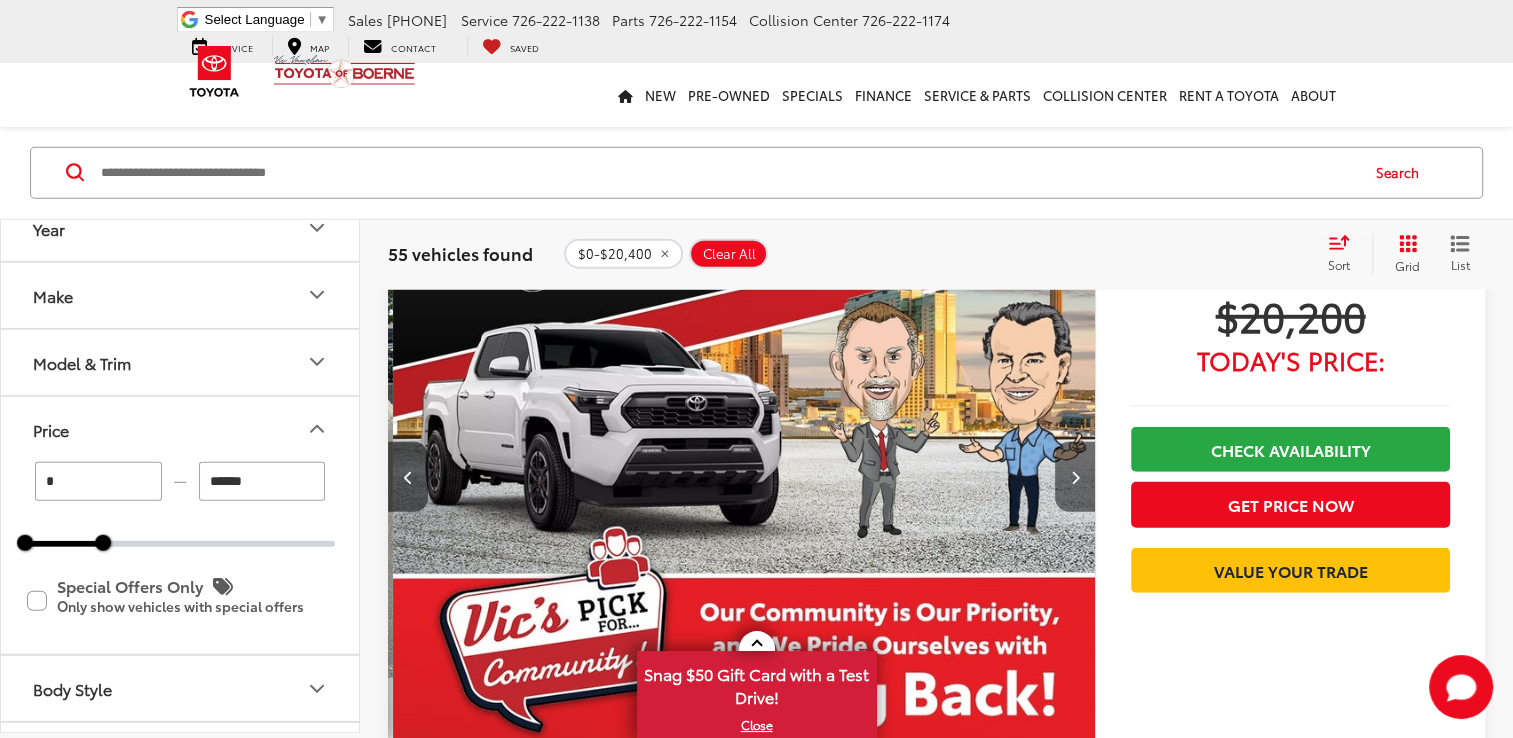 scroll, scrollTop: 0, scrollLeft: 2839, axis: horizontal 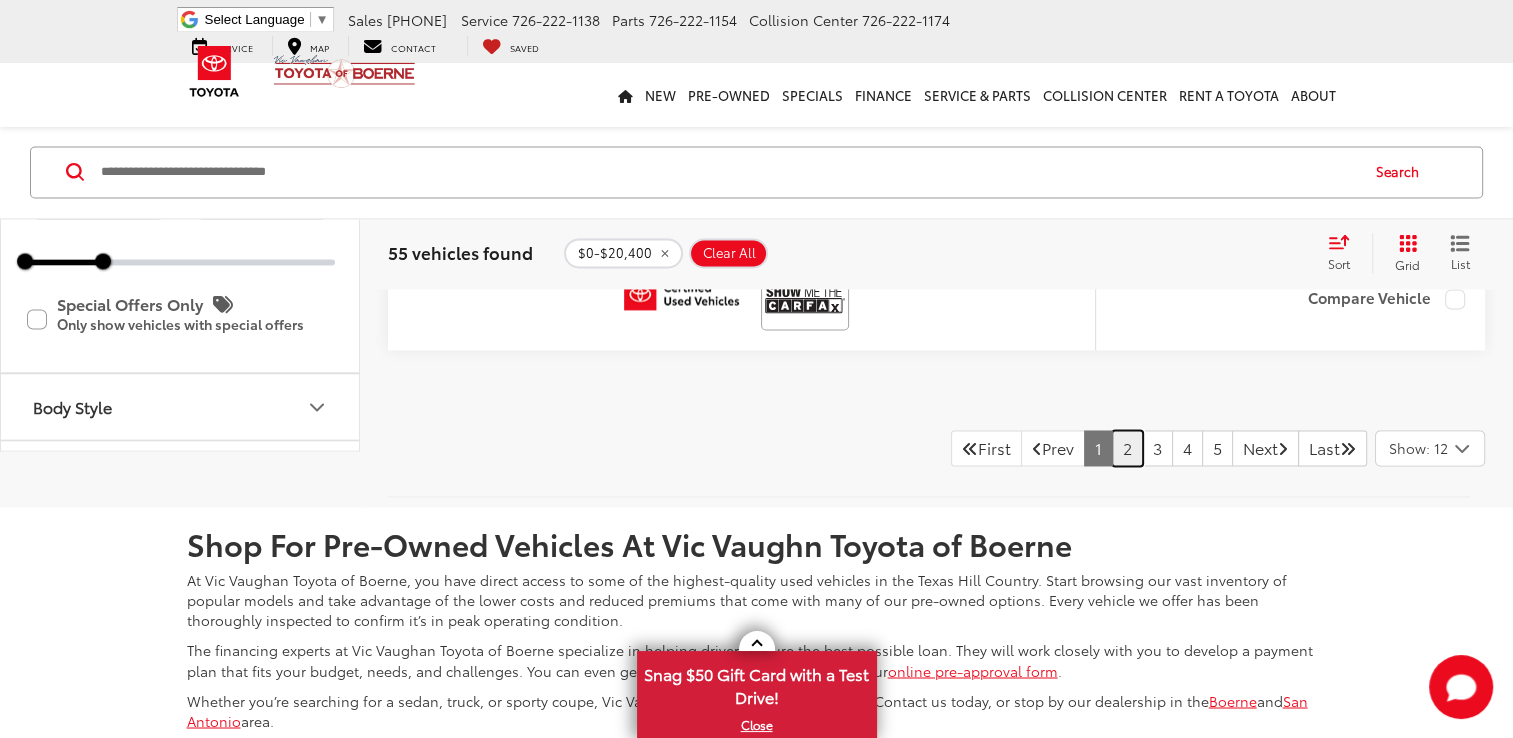 click on "2" at bounding box center (1127, 448) 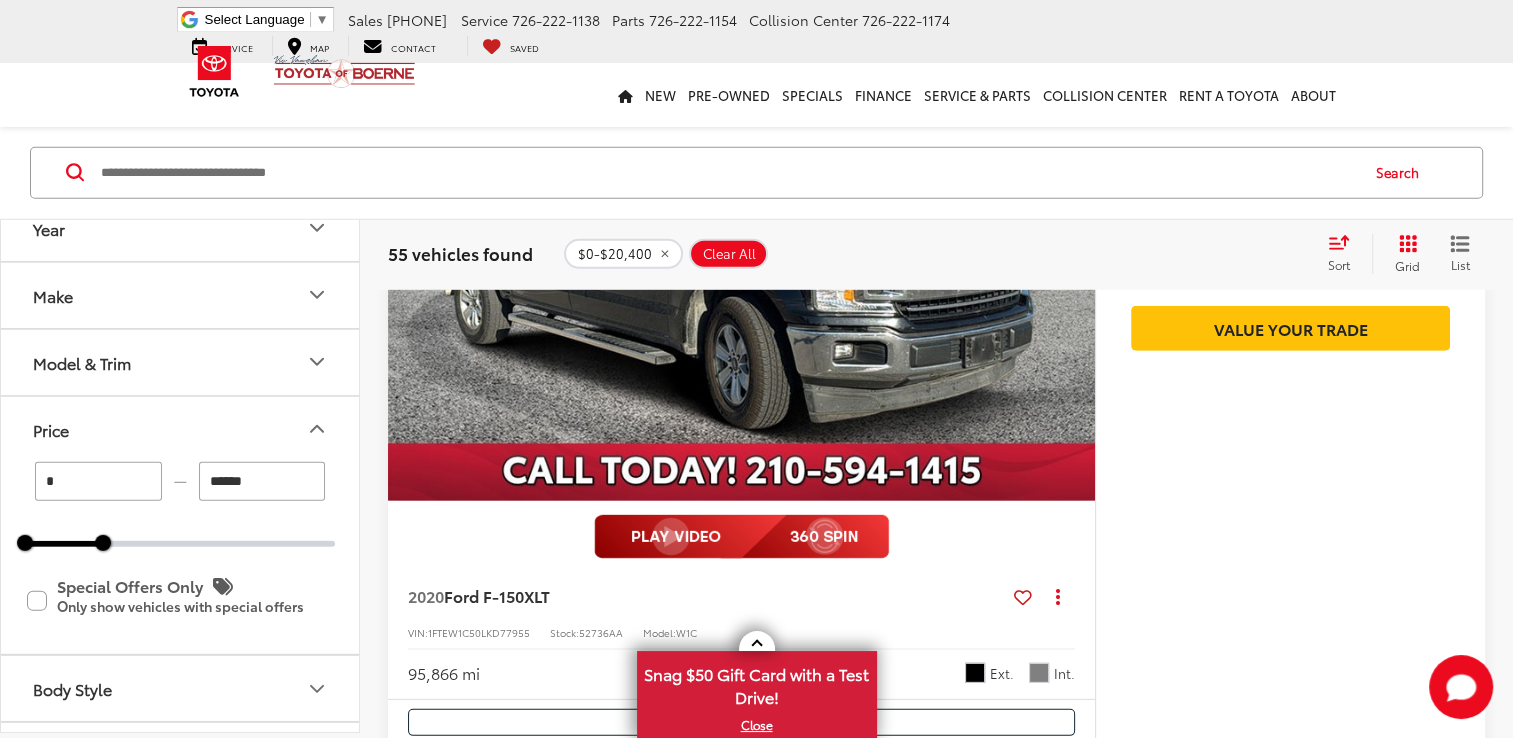 scroll, scrollTop: 5780, scrollLeft: 0, axis: vertical 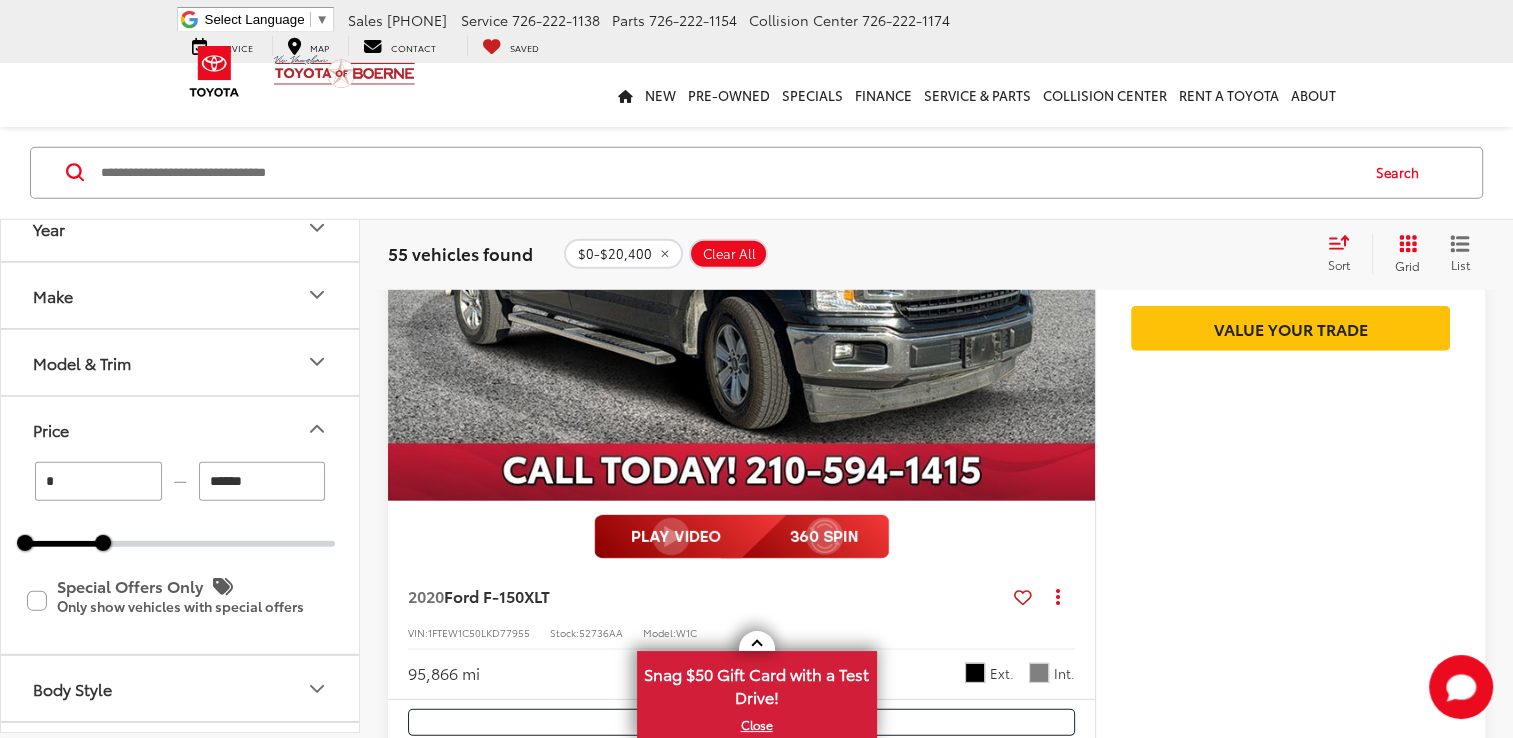 click at bounding box center [742, 236] 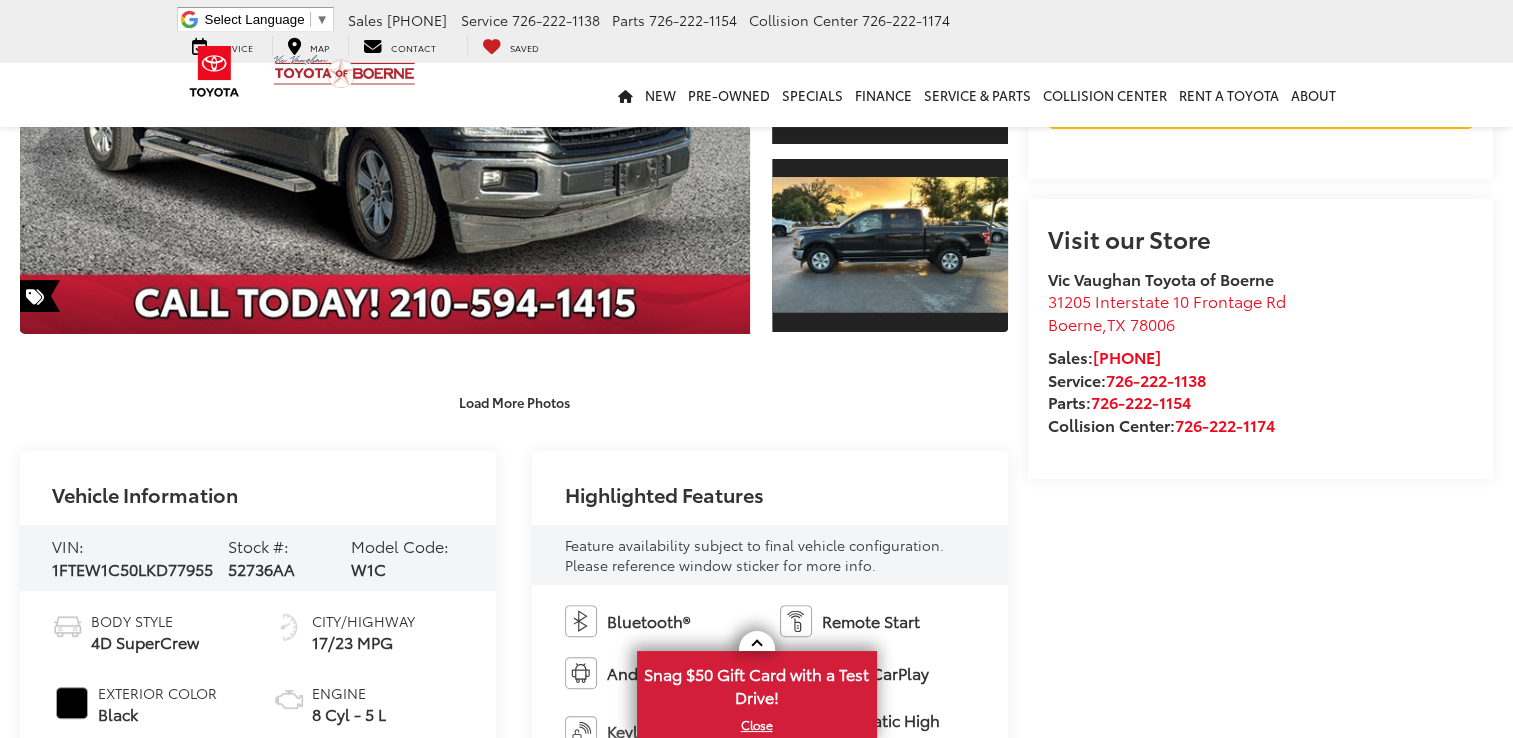 scroll, scrollTop: 400, scrollLeft: 0, axis: vertical 